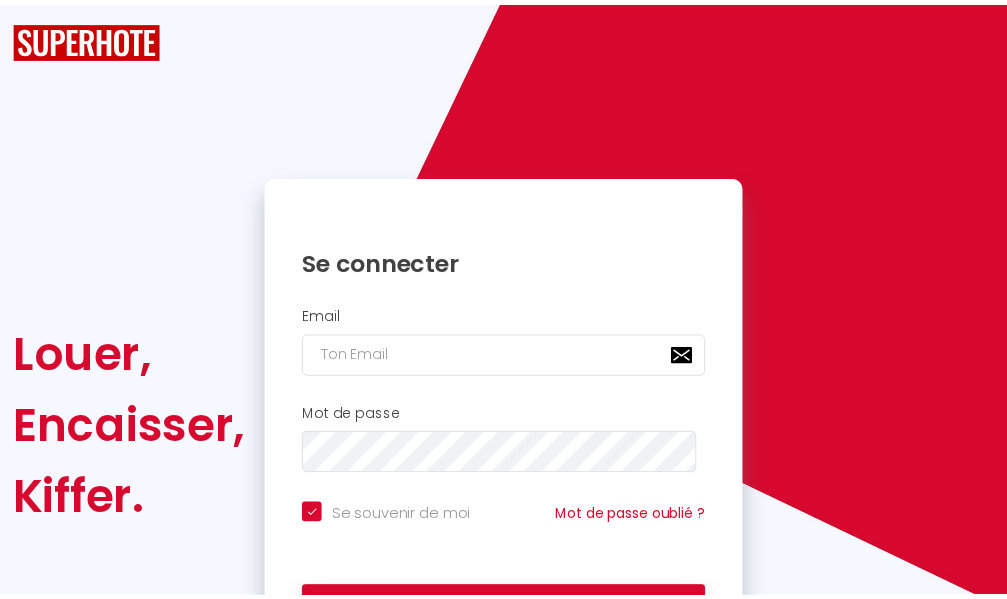 scroll, scrollTop: 0, scrollLeft: 0, axis: both 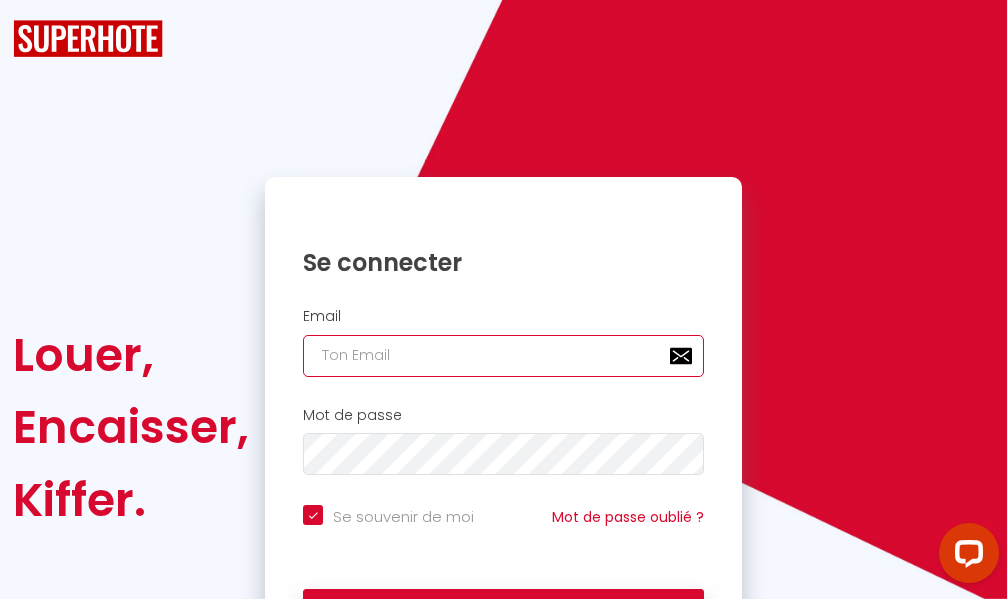 click at bounding box center (503, 356) 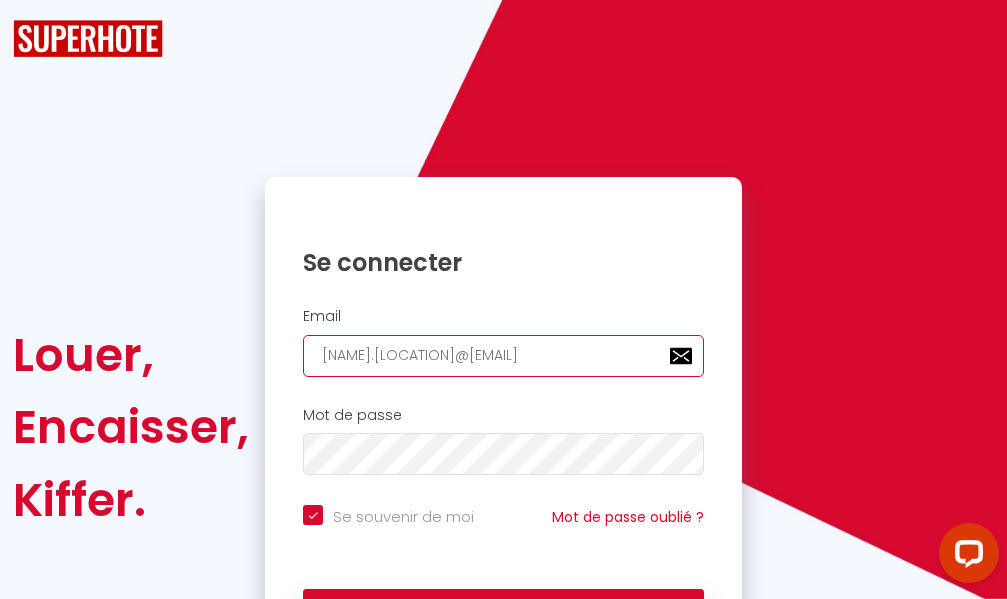 type on "[NAME].[LOCATION]@[EMAIL]" 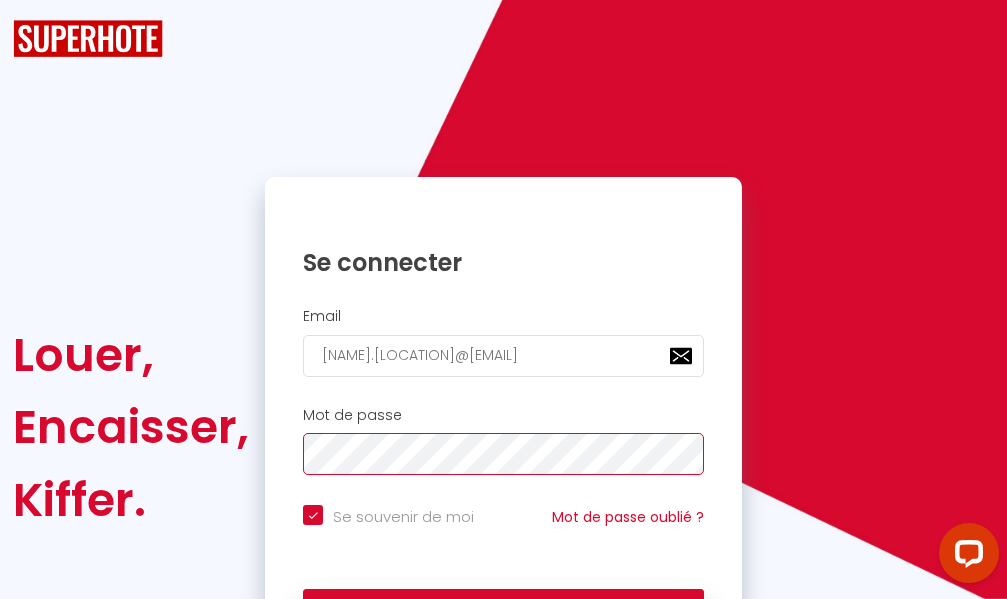 click on "Se connecter" at bounding box center (503, 614) 